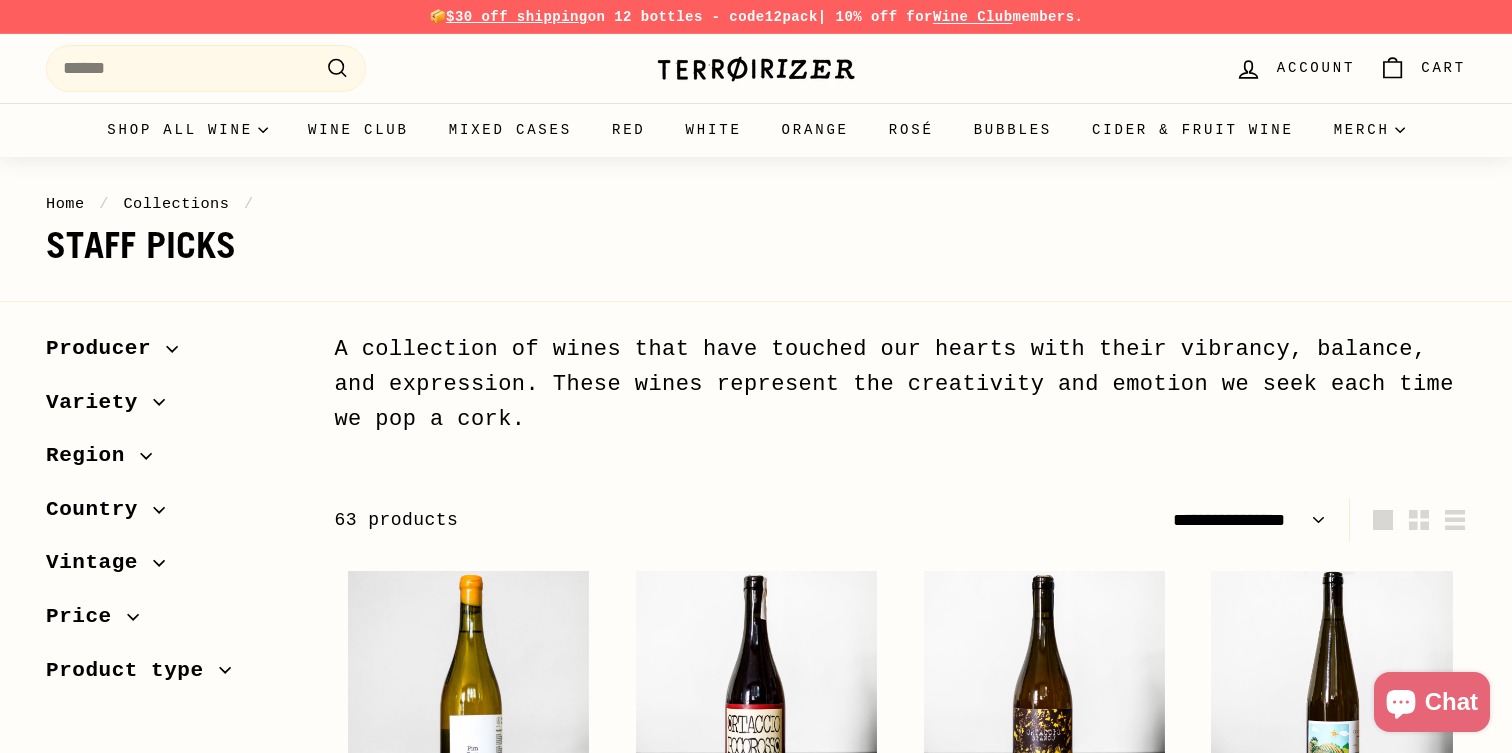 select on "**********" 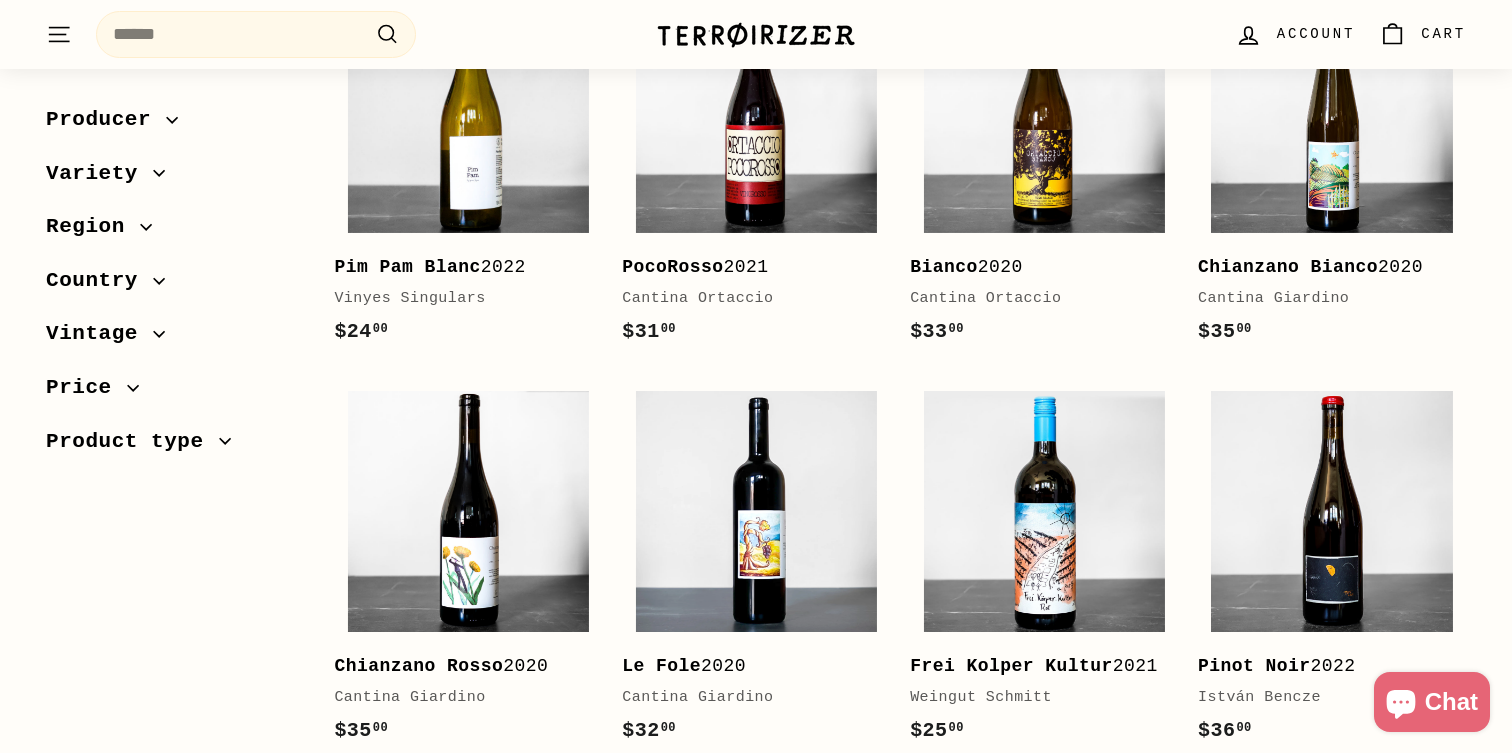 scroll, scrollTop: 0, scrollLeft: 0, axis: both 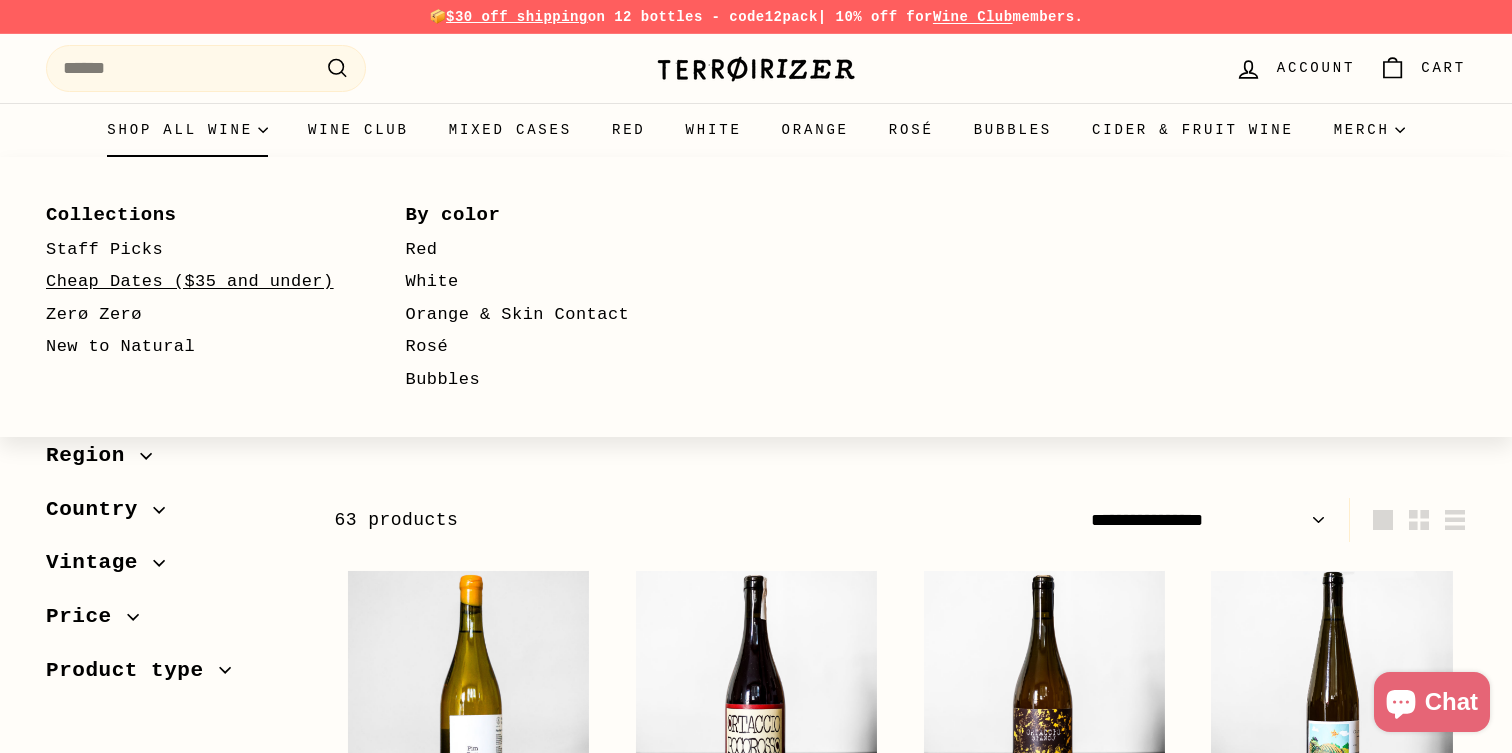 click on "Cheap Dates ($35 and under)" at bounding box center (197, 282) 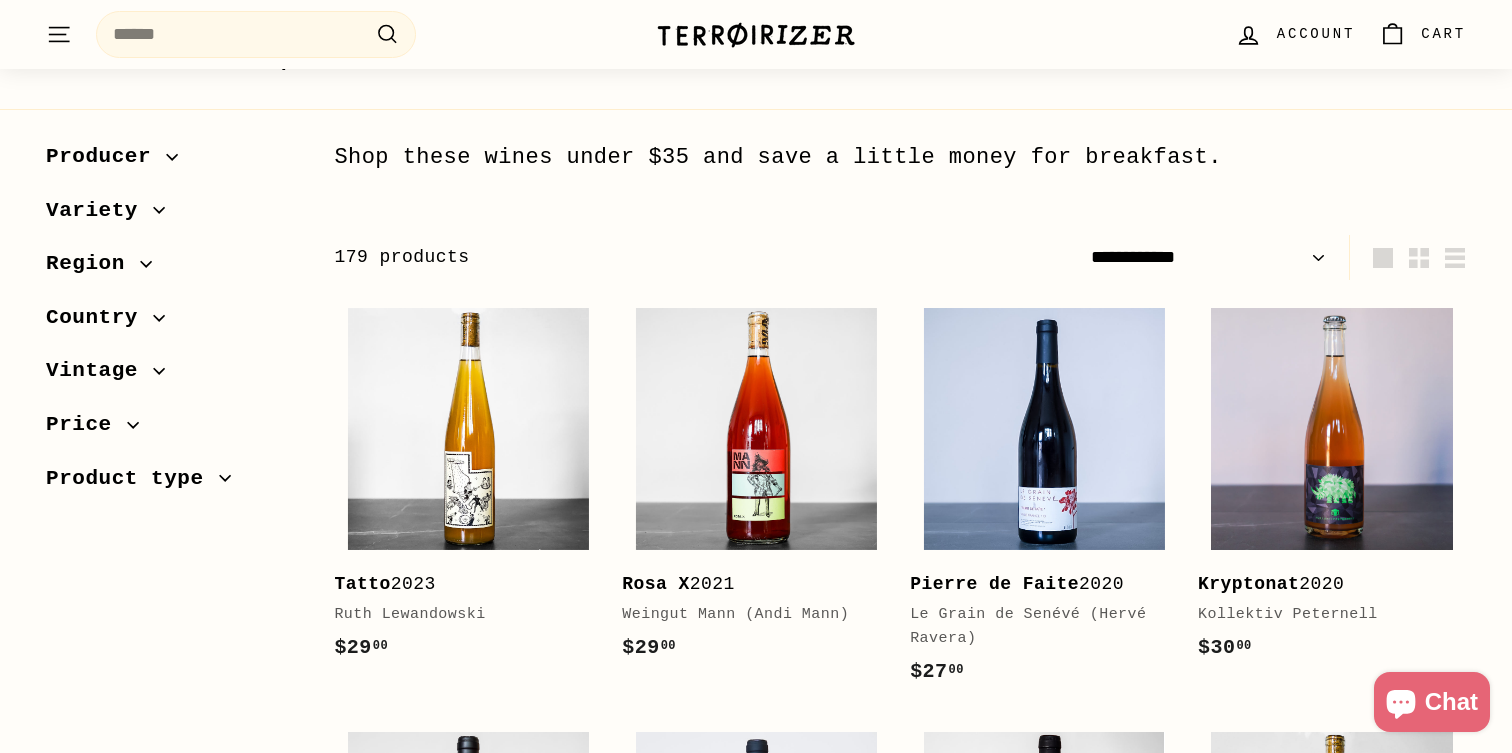 scroll, scrollTop: 206, scrollLeft: 0, axis: vertical 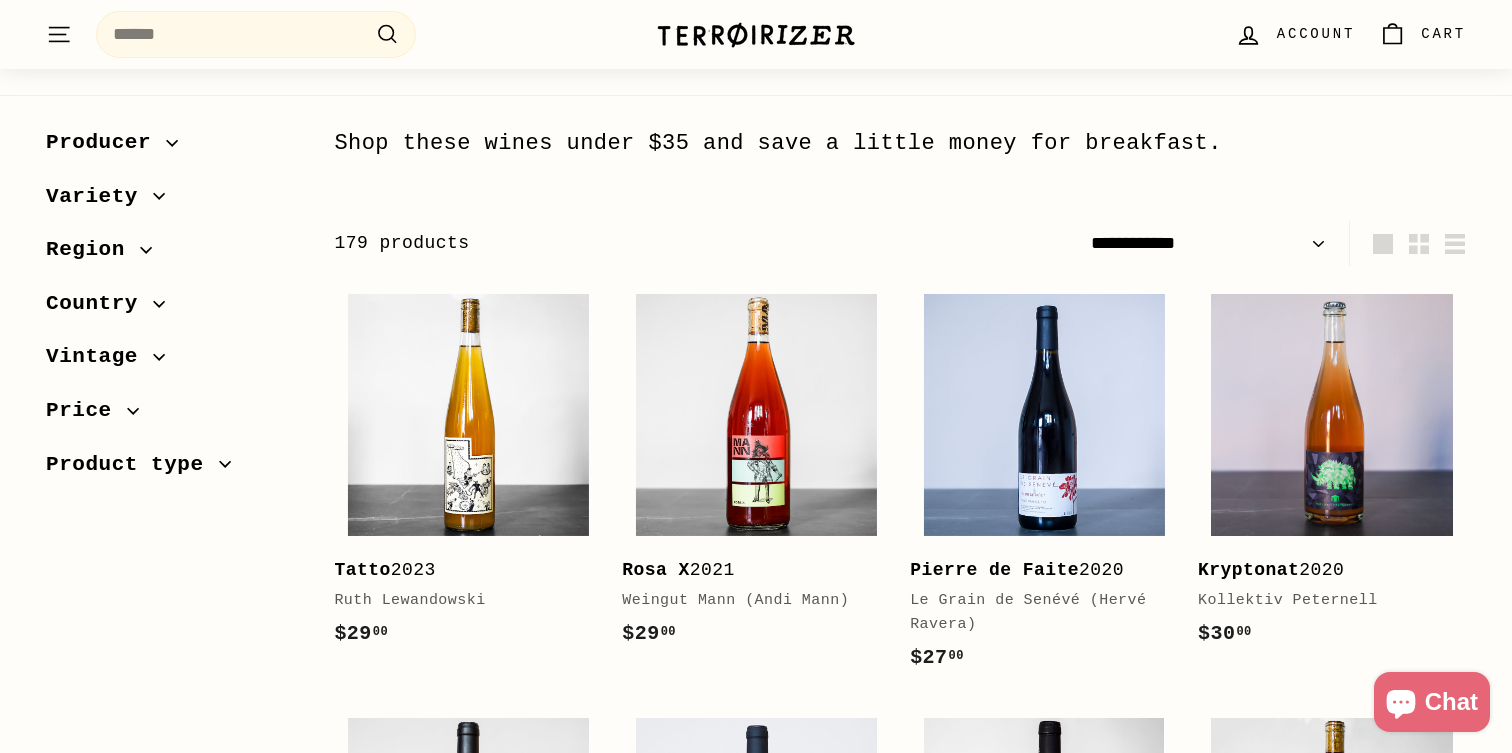 click on "**********" at bounding box center [1208, 243] 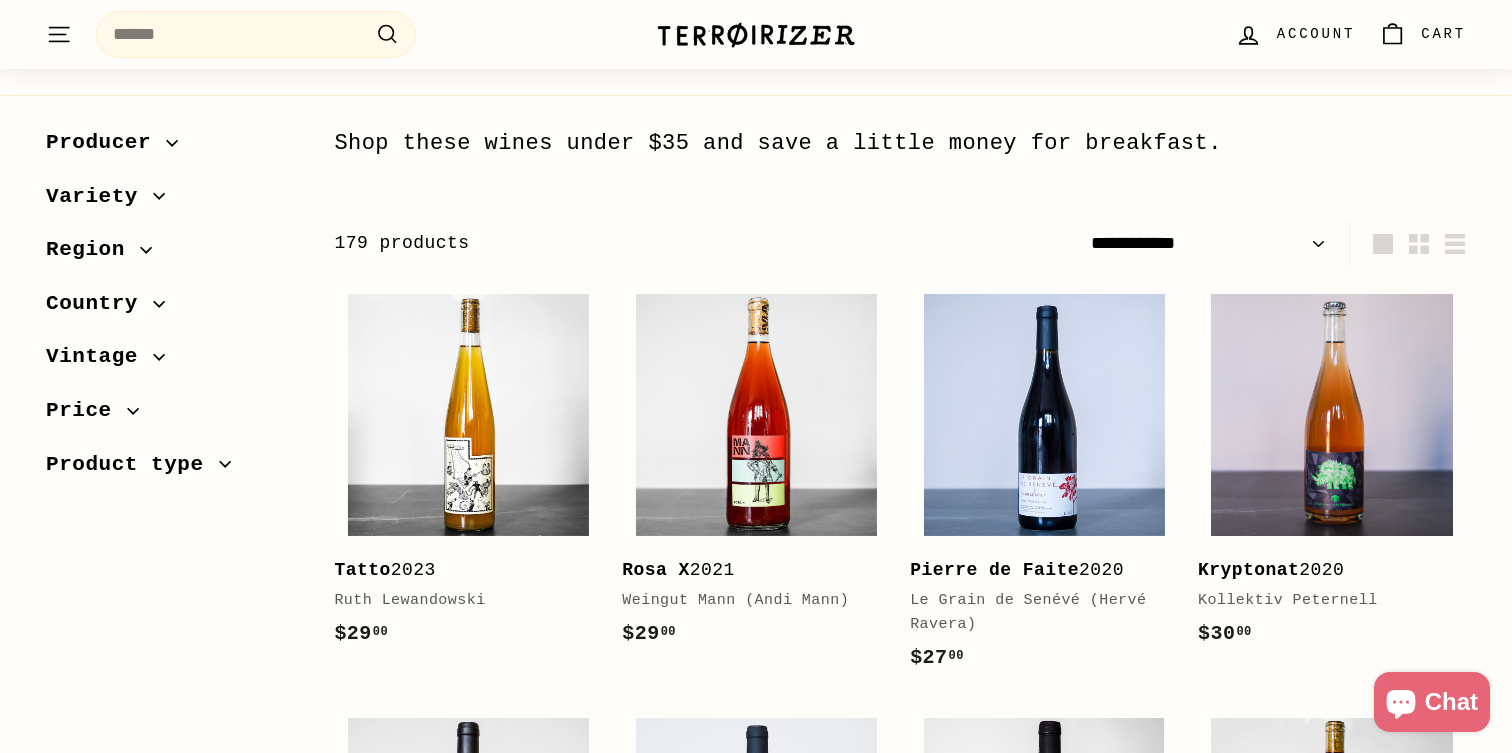 select on "**********" 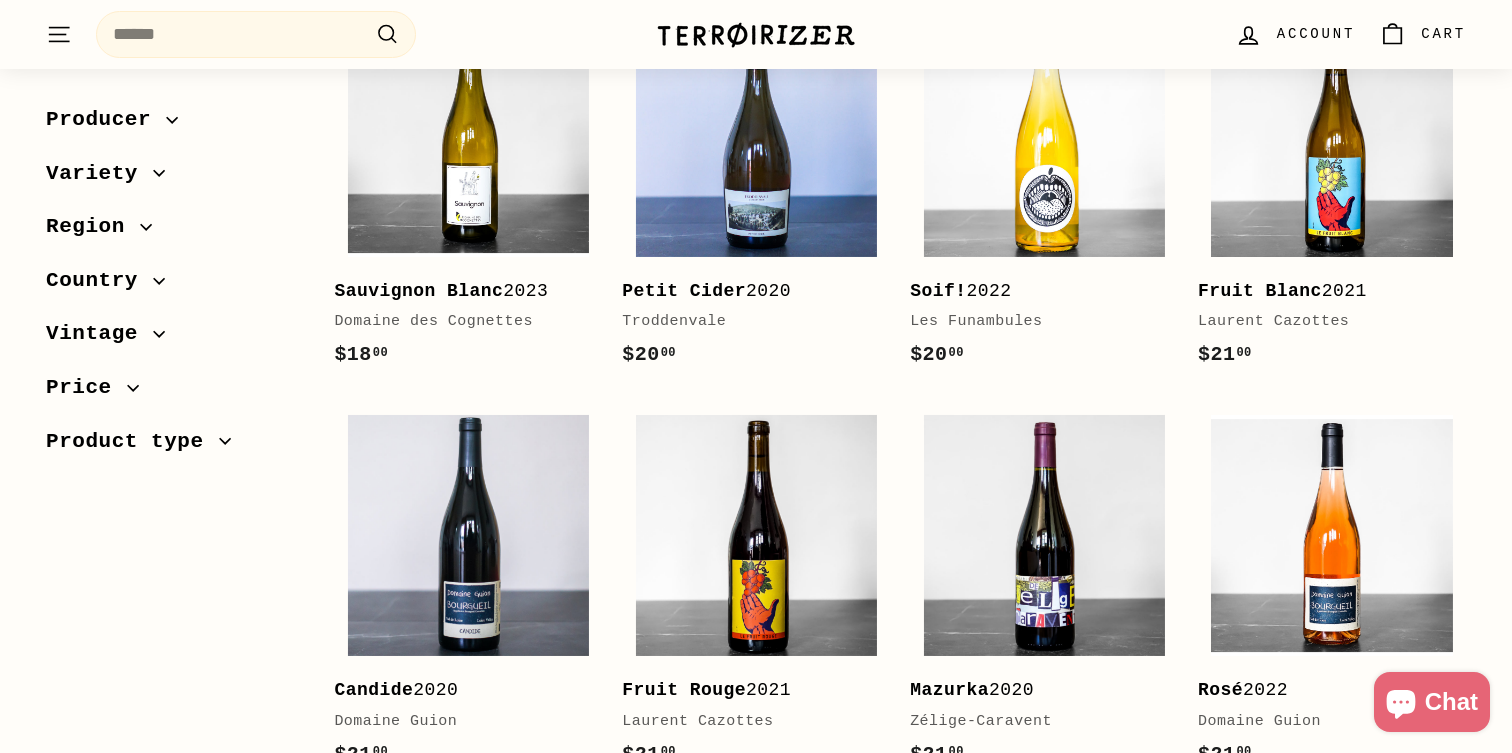 scroll, scrollTop: 440, scrollLeft: 0, axis: vertical 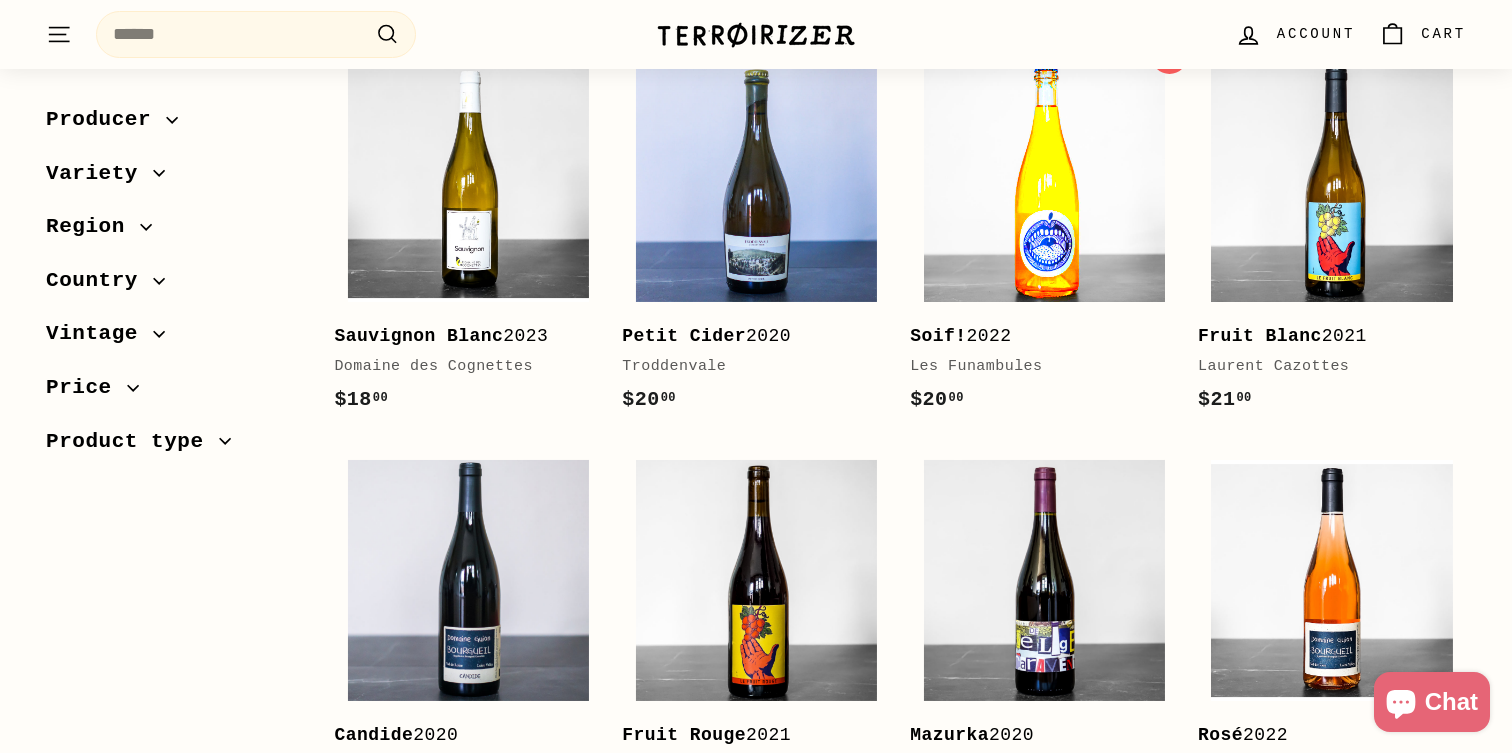 click at bounding box center [1044, 180] 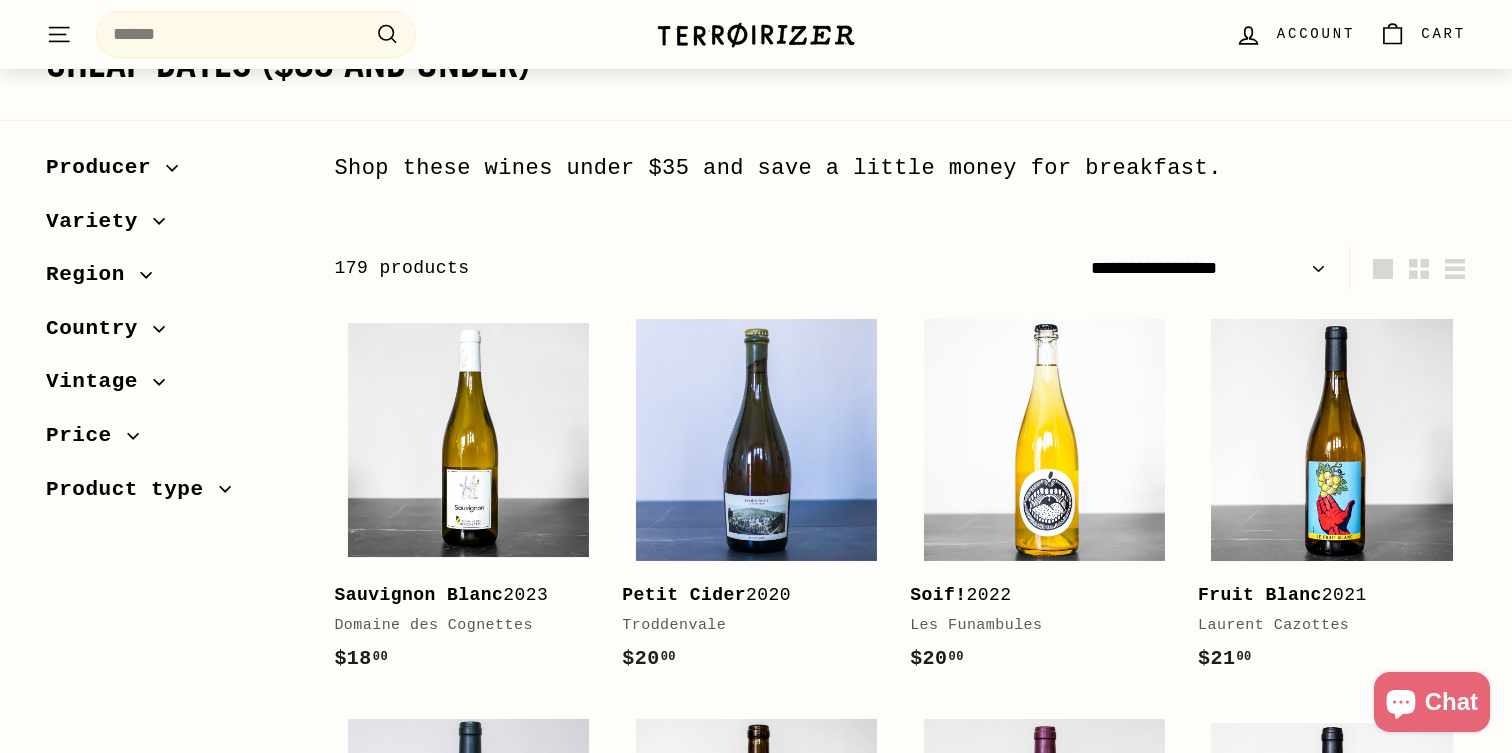 scroll, scrollTop: 232, scrollLeft: 0, axis: vertical 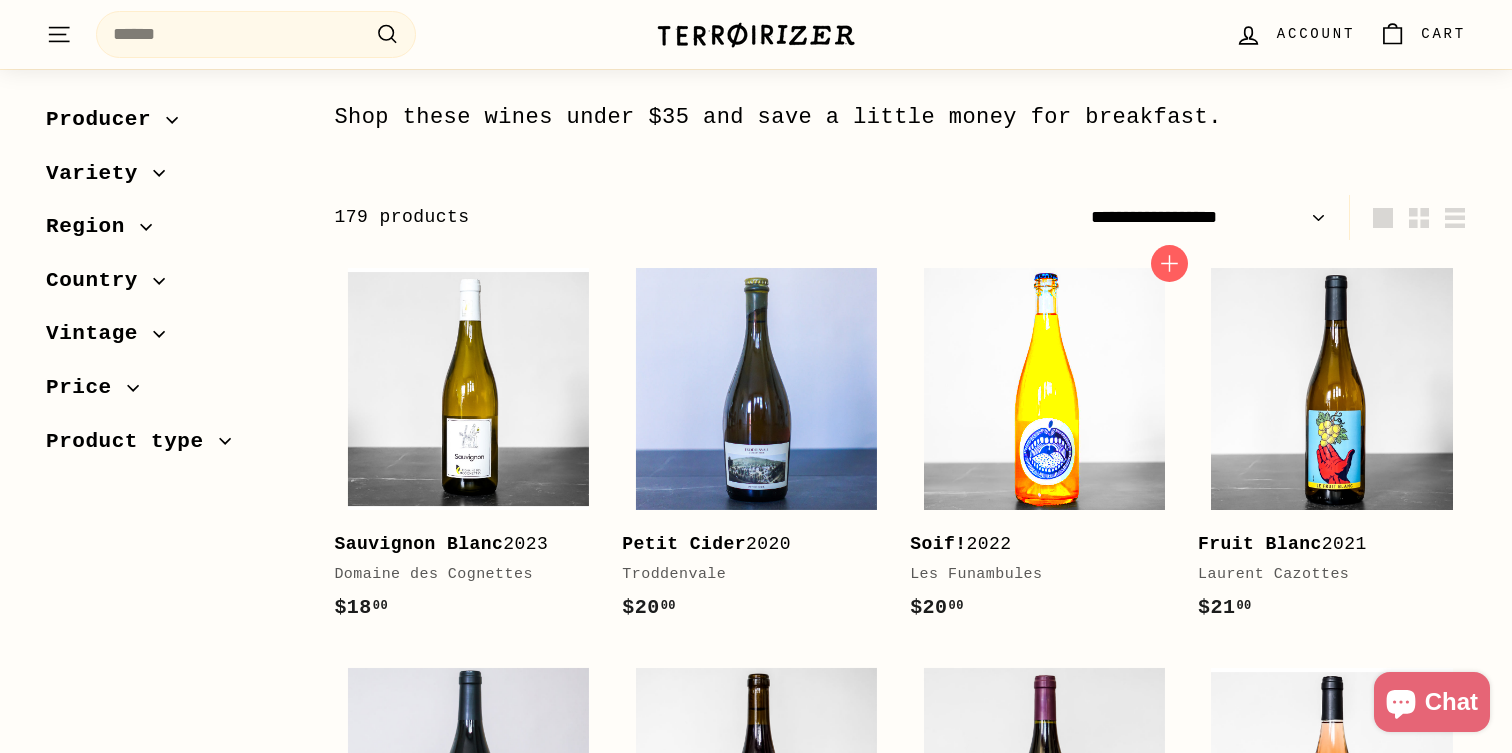 click at bounding box center (1044, 388) 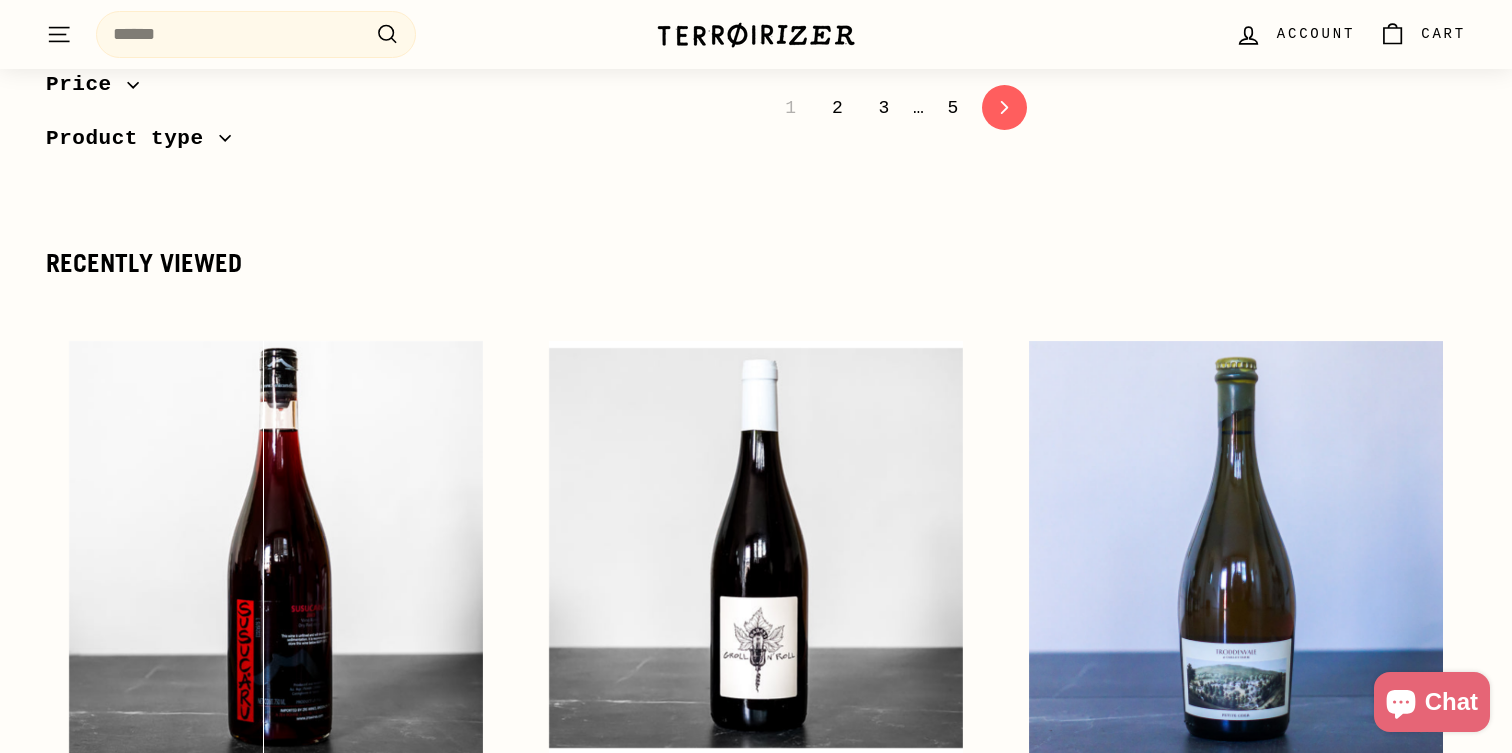 scroll, scrollTop: 4580, scrollLeft: 0, axis: vertical 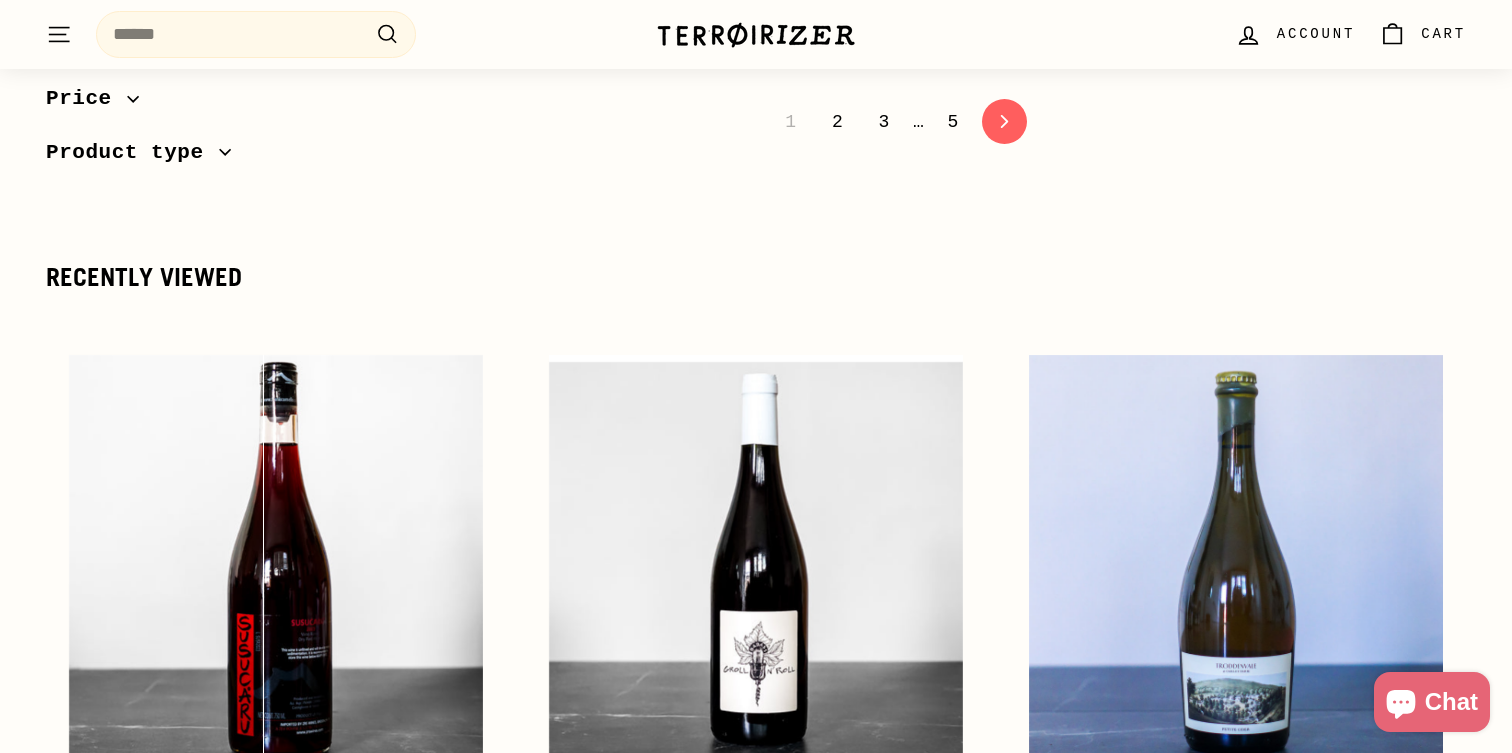 click on "2" at bounding box center (837, 122) 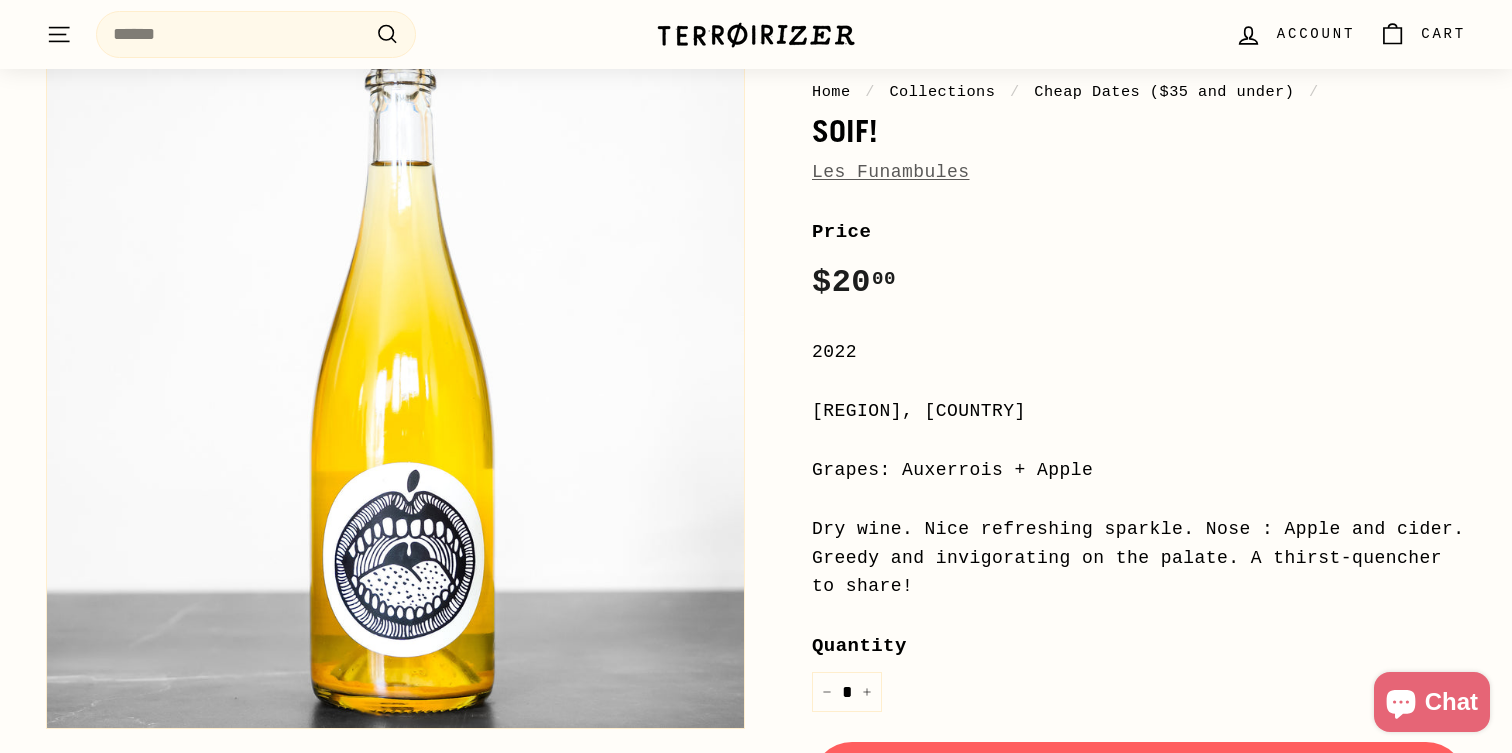 scroll, scrollTop: 165, scrollLeft: 0, axis: vertical 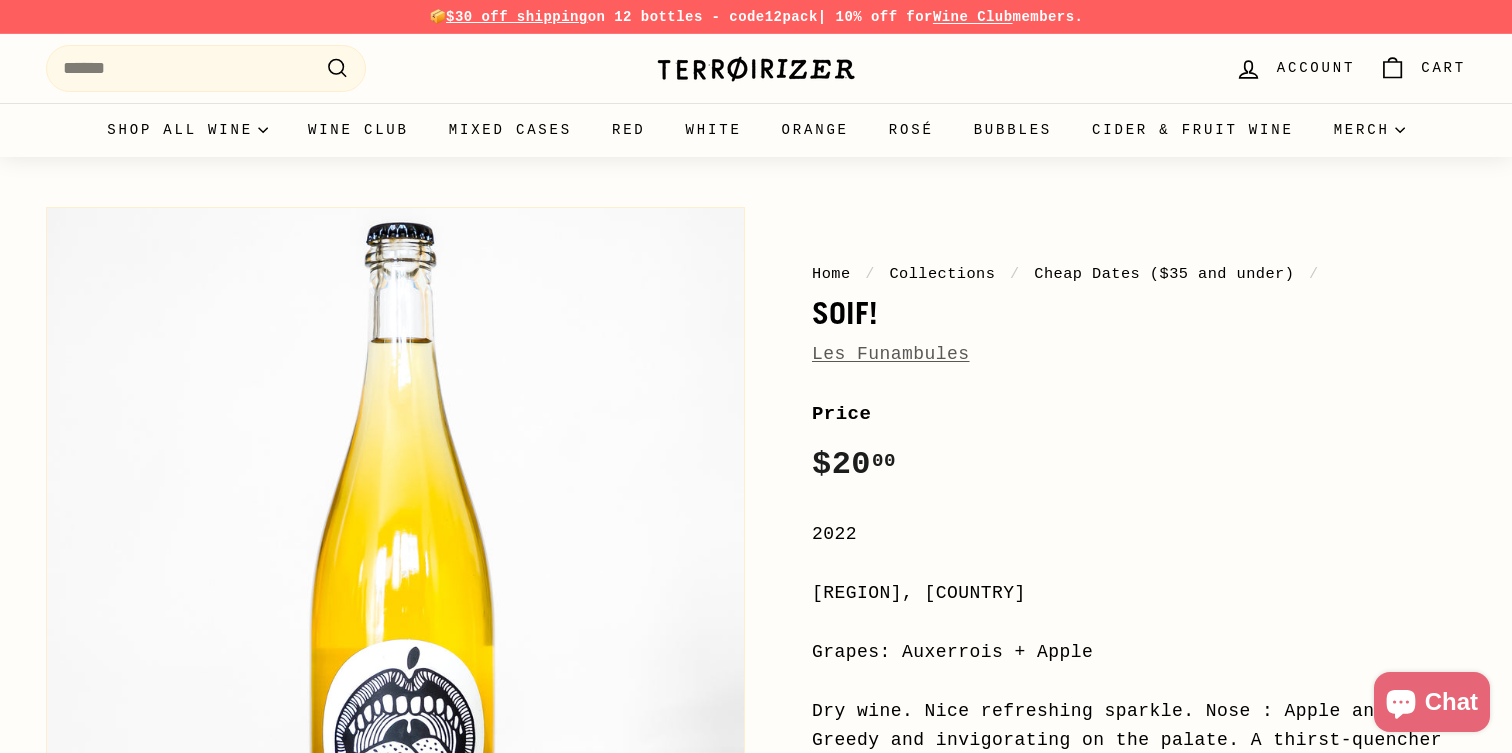 click on "Les Funambules" at bounding box center [891, 354] 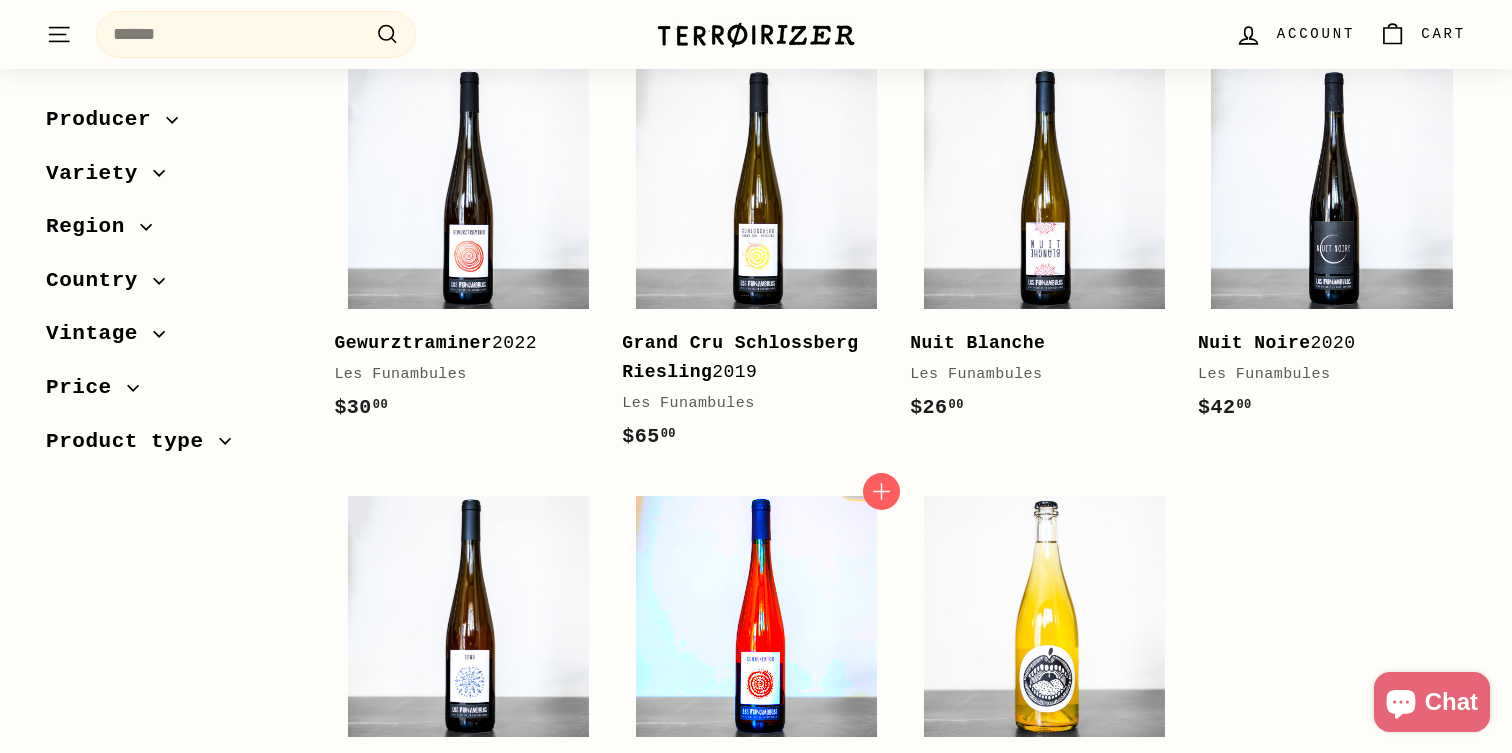 scroll, scrollTop: 317, scrollLeft: 0, axis: vertical 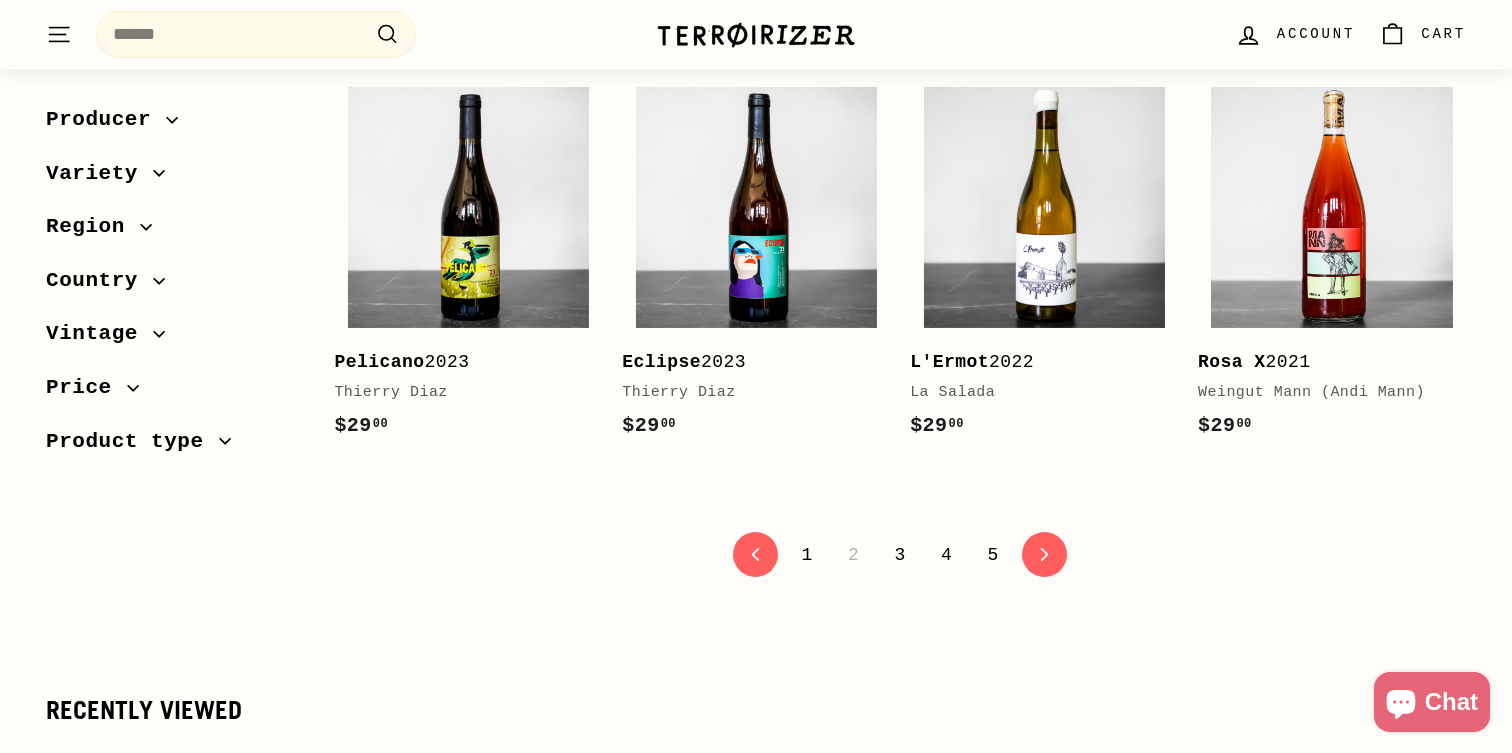 click on "3" at bounding box center (900, 555) 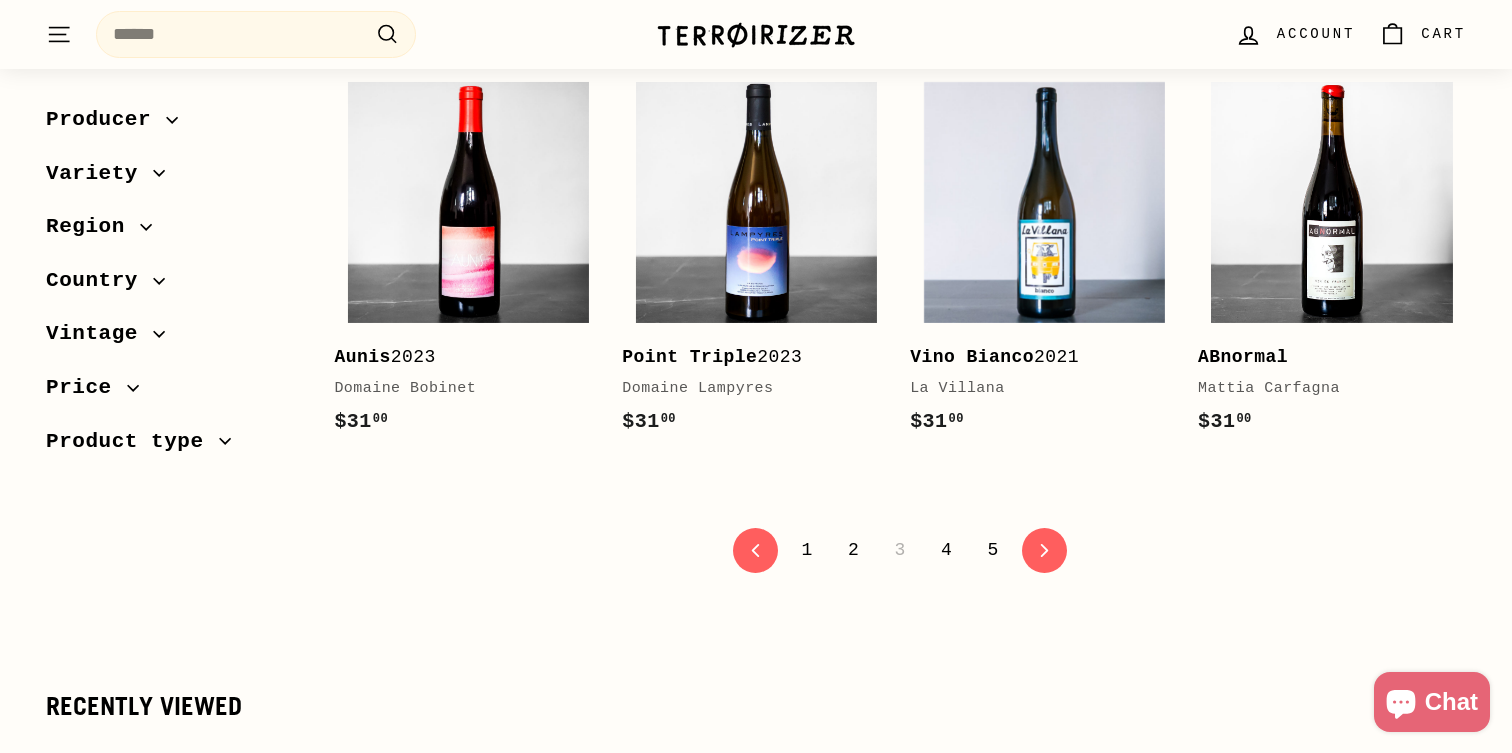 scroll, scrollTop: 4108, scrollLeft: 0, axis: vertical 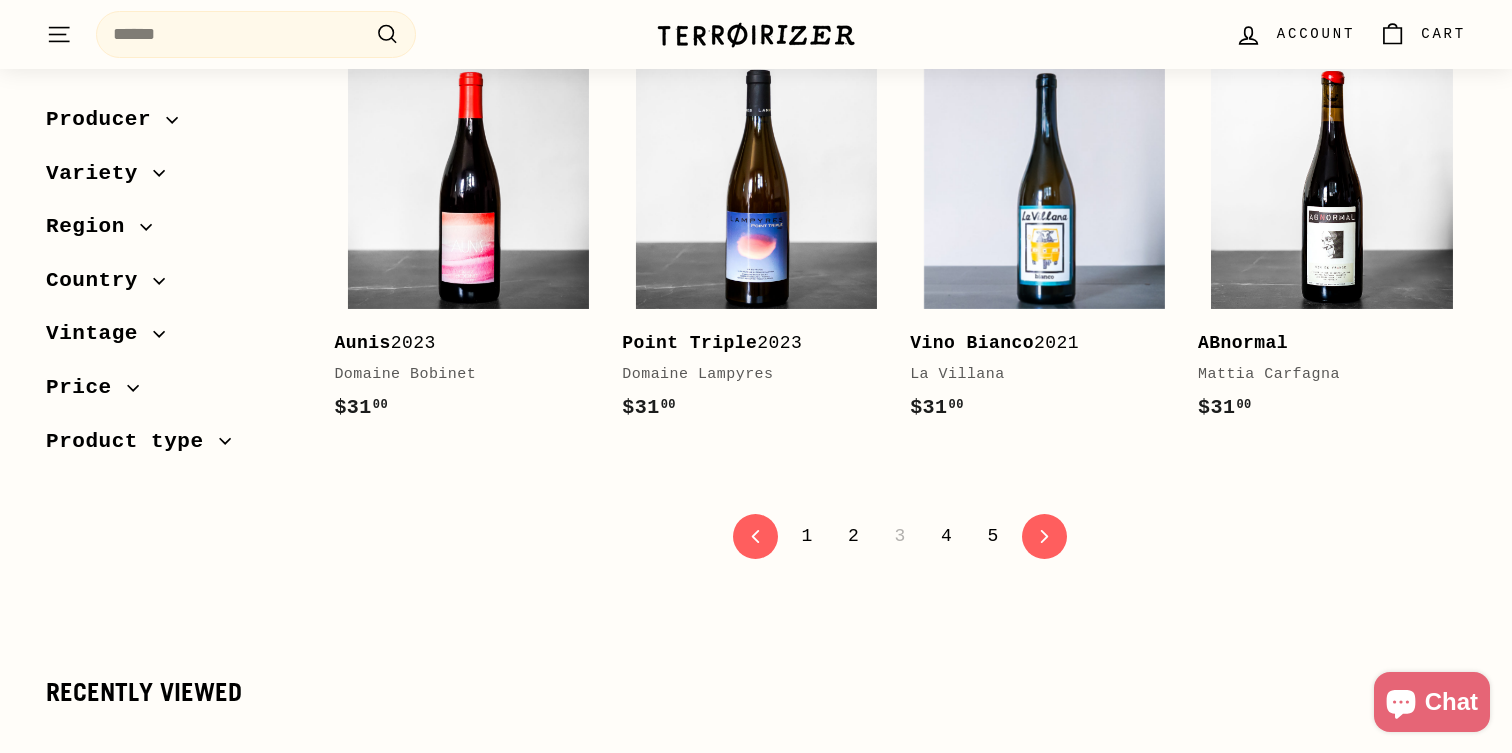 click on "4" at bounding box center [946, 536] 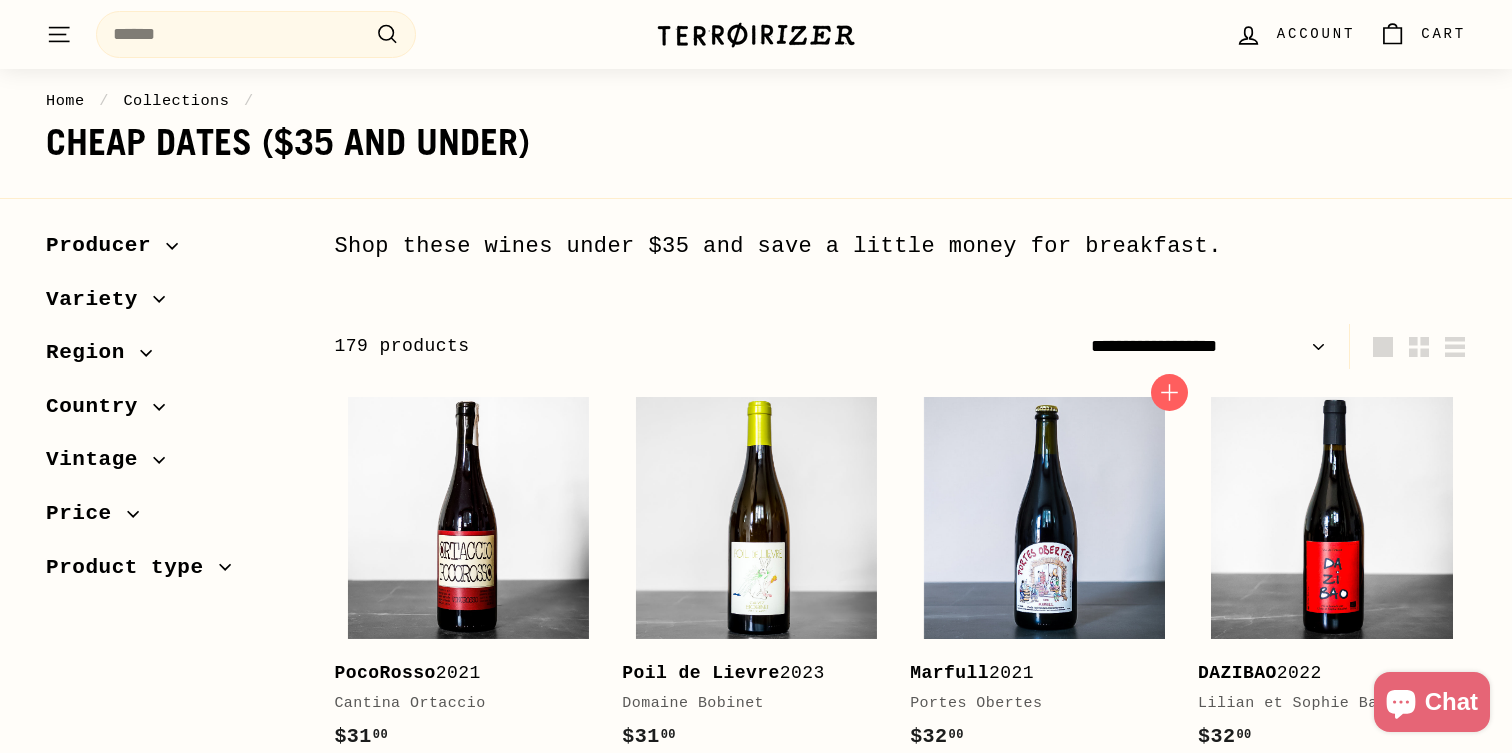 scroll, scrollTop: 0, scrollLeft: 0, axis: both 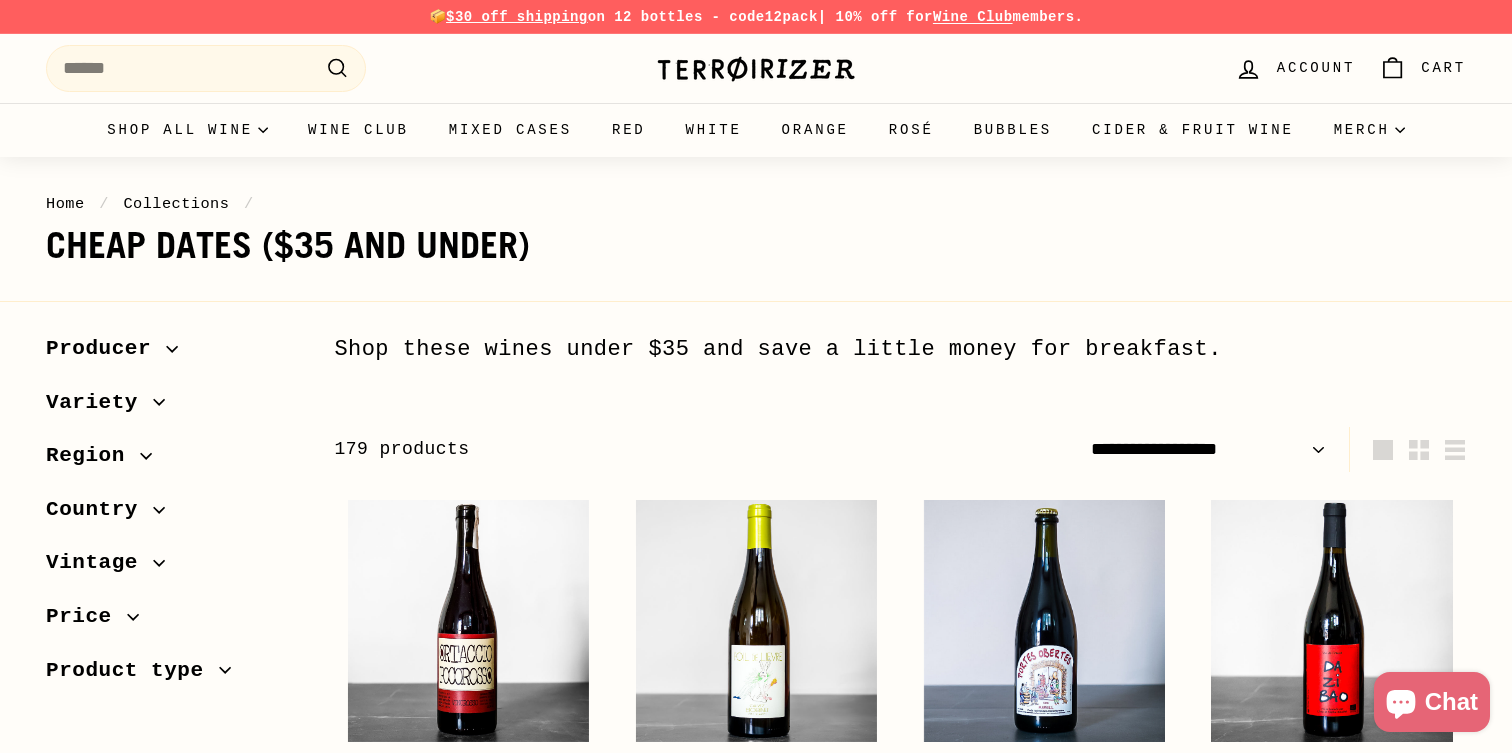 click on "Account" at bounding box center (1316, 68) 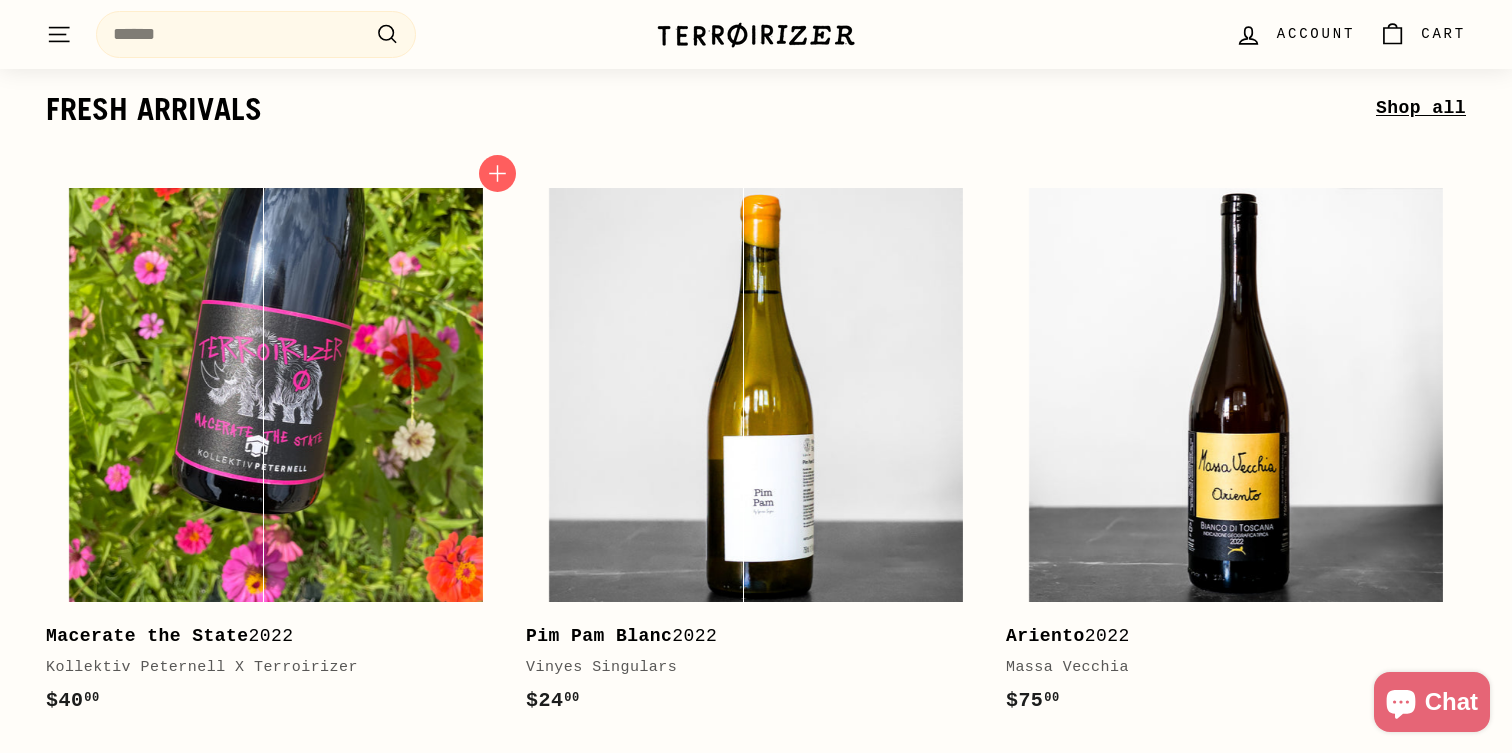 scroll, scrollTop: 296, scrollLeft: 0, axis: vertical 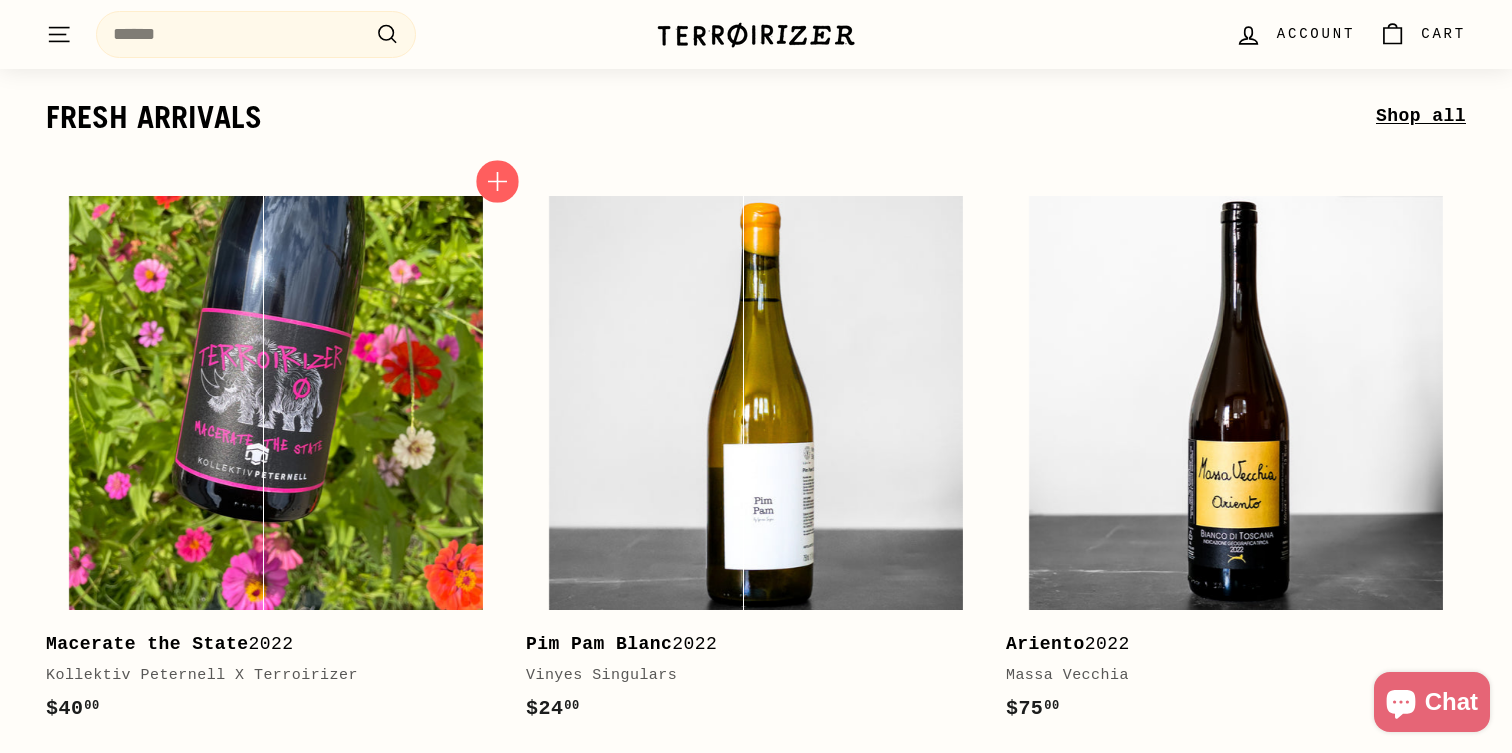 click 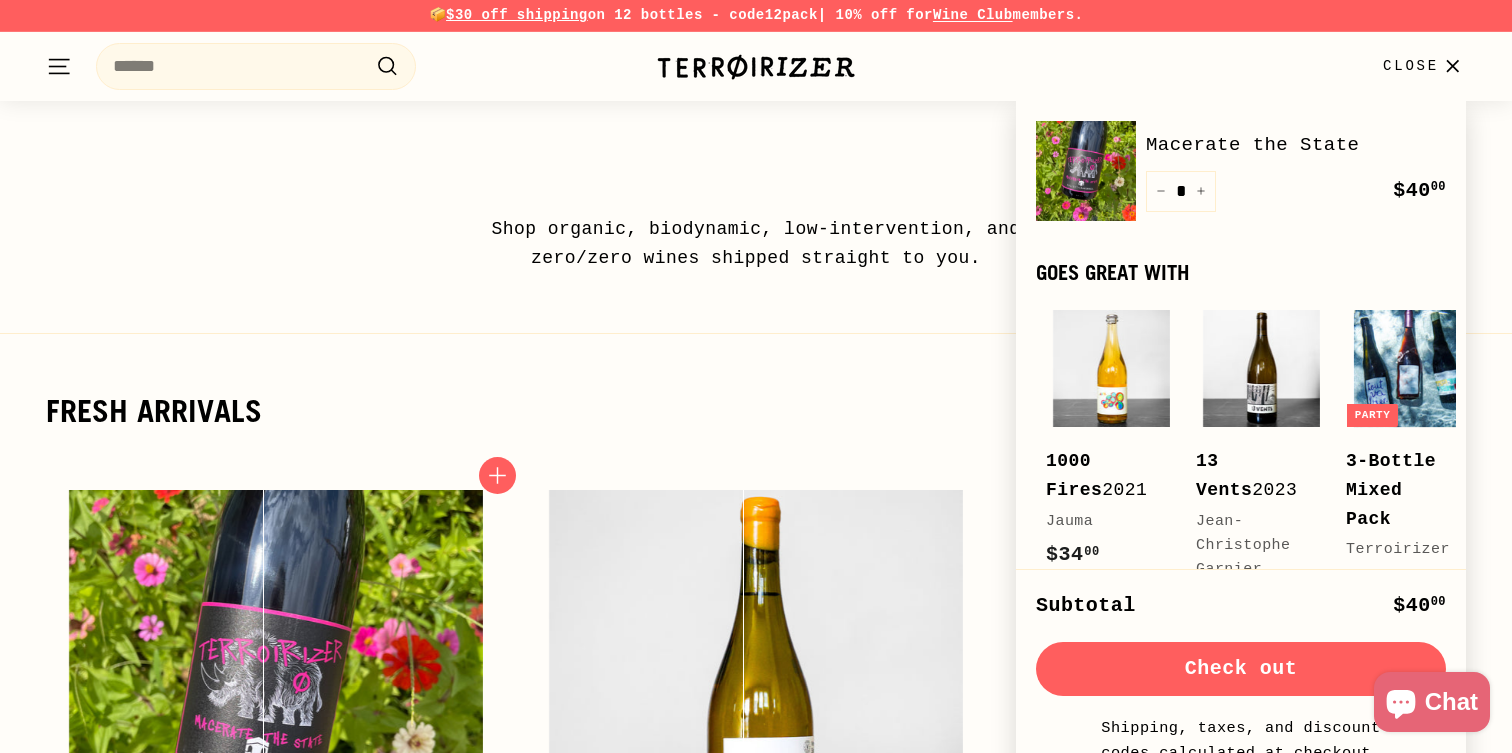 scroll, scrollTop: 0, scrollLeft: 0, axis: both 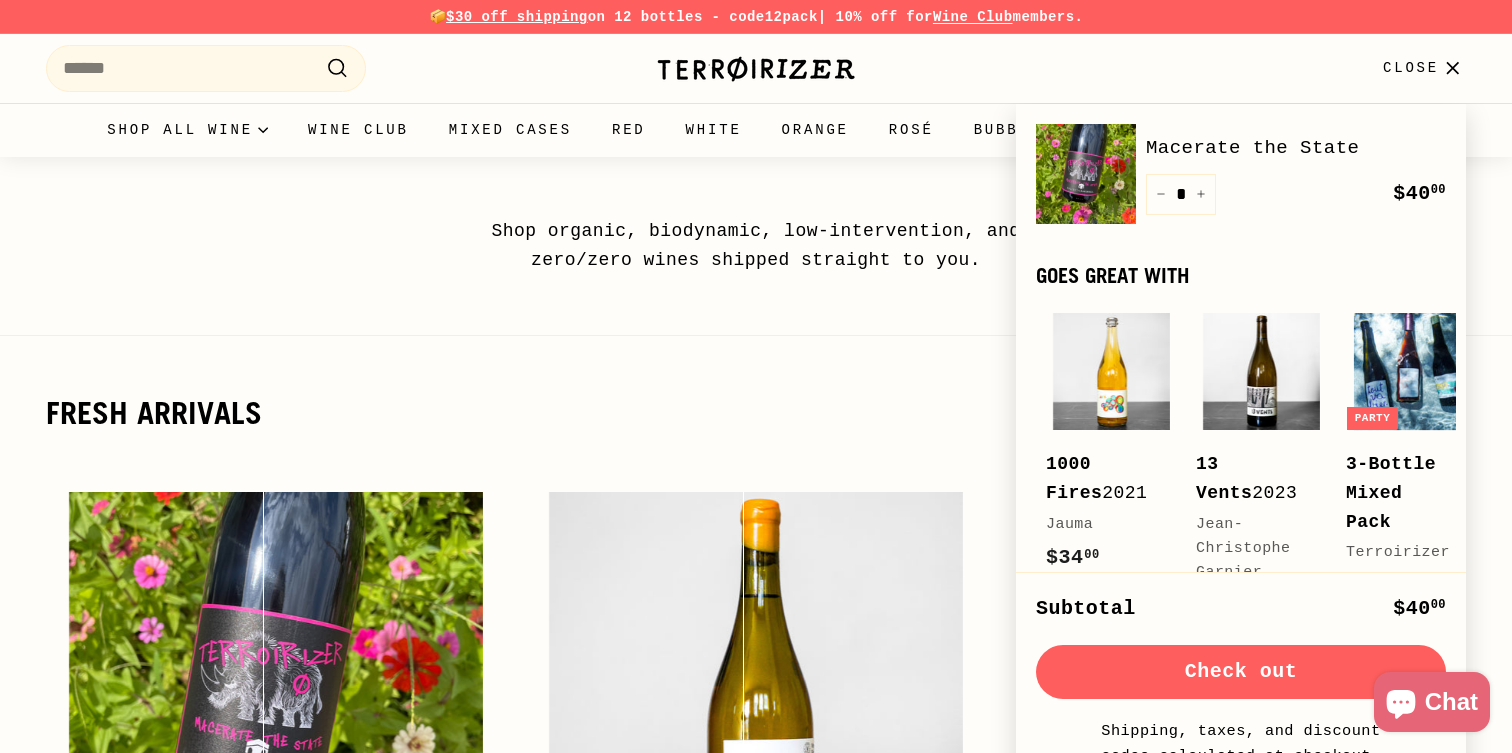 click 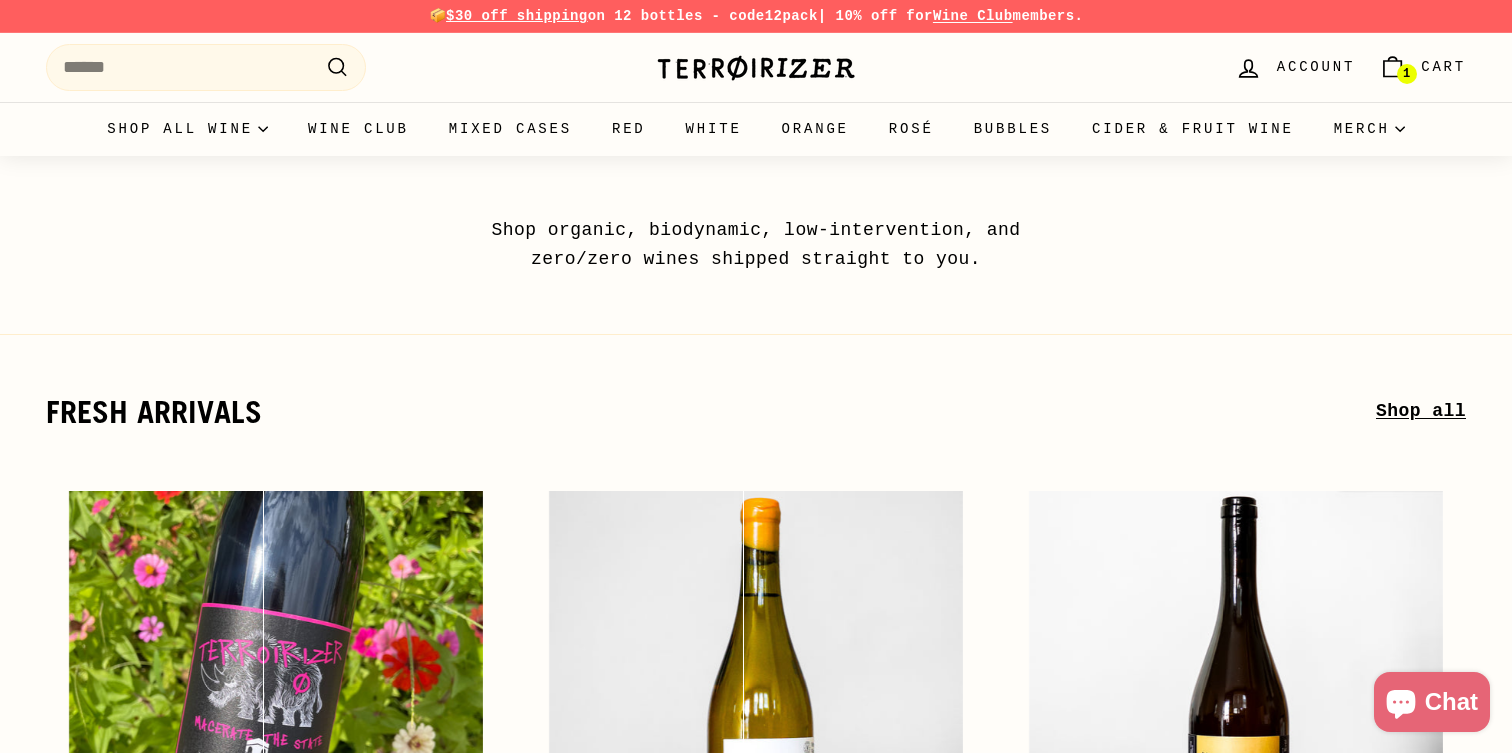 scroll, scrollTop: 0, scrollLeft: 0, axis: both 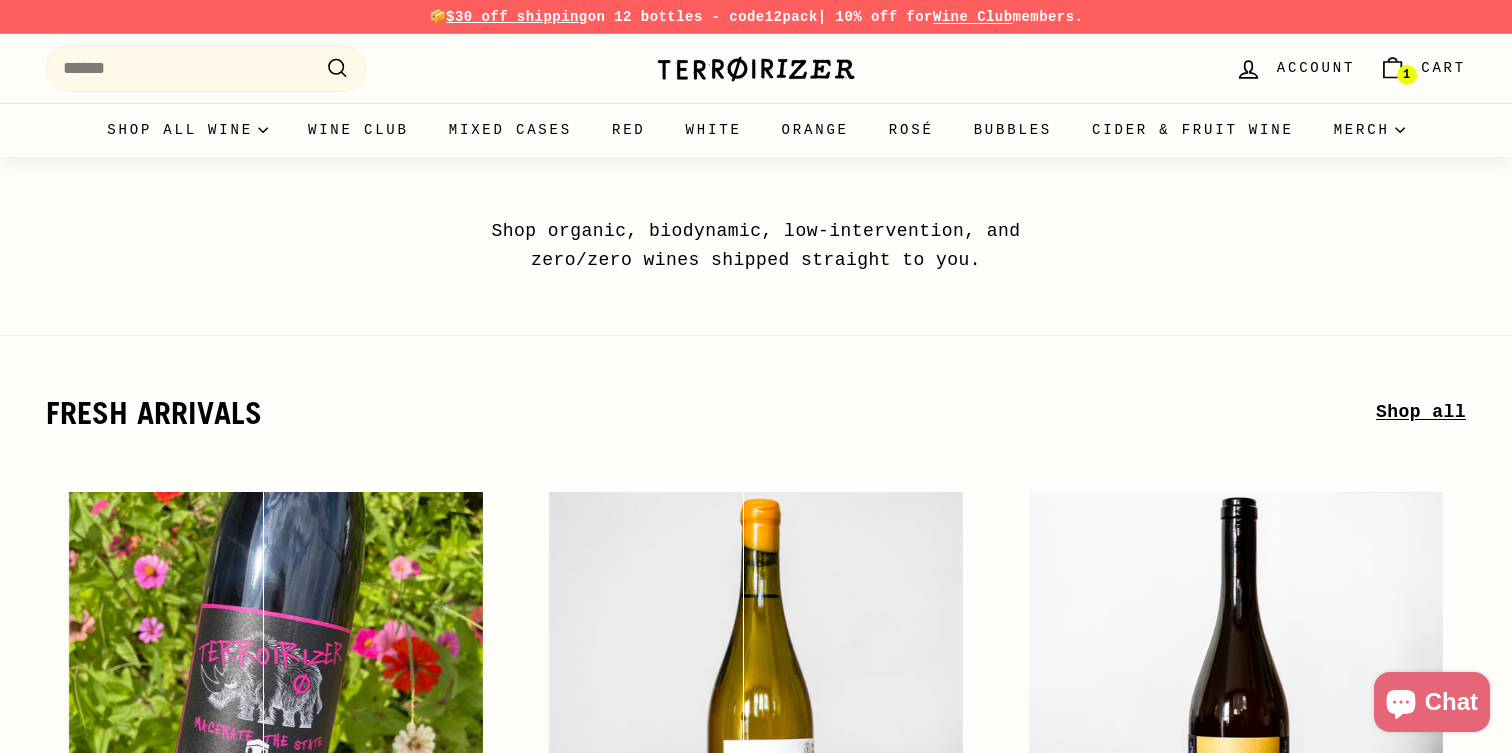 click on "Cart" at bounding box center (1443, 68) 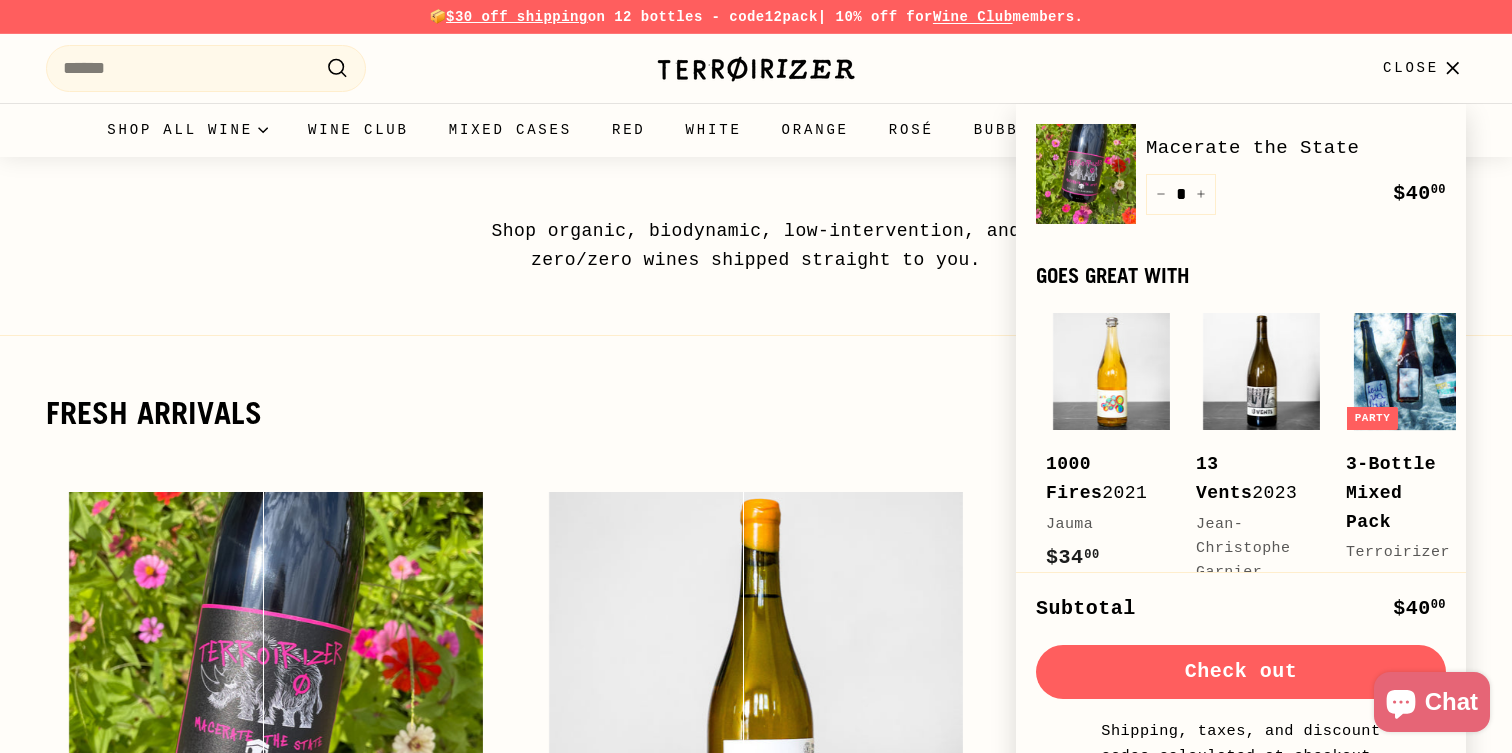 click on "Check out" at bounding box center [1241, 672] 